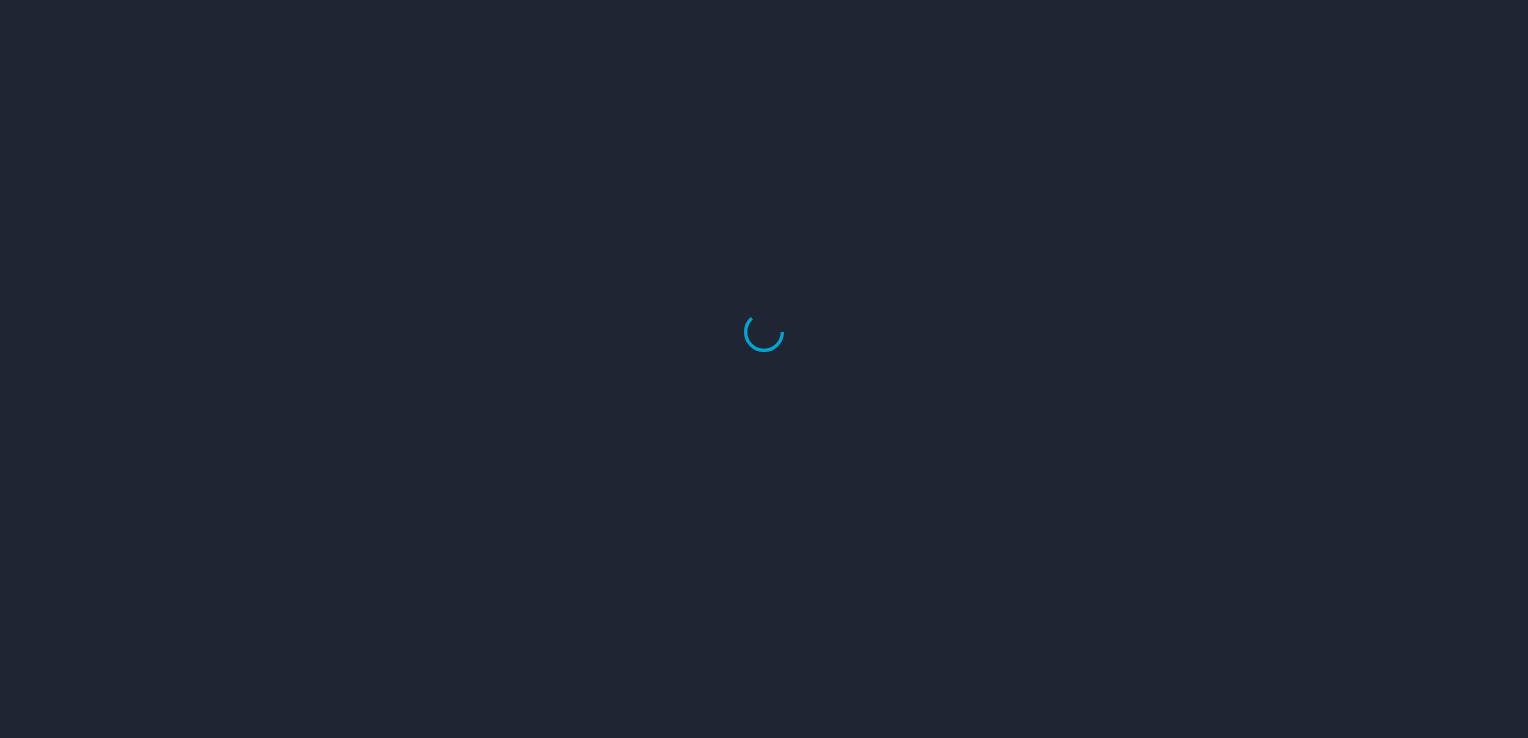 scroll, scrollTop: 0, scrollLeft: 0, axis: both 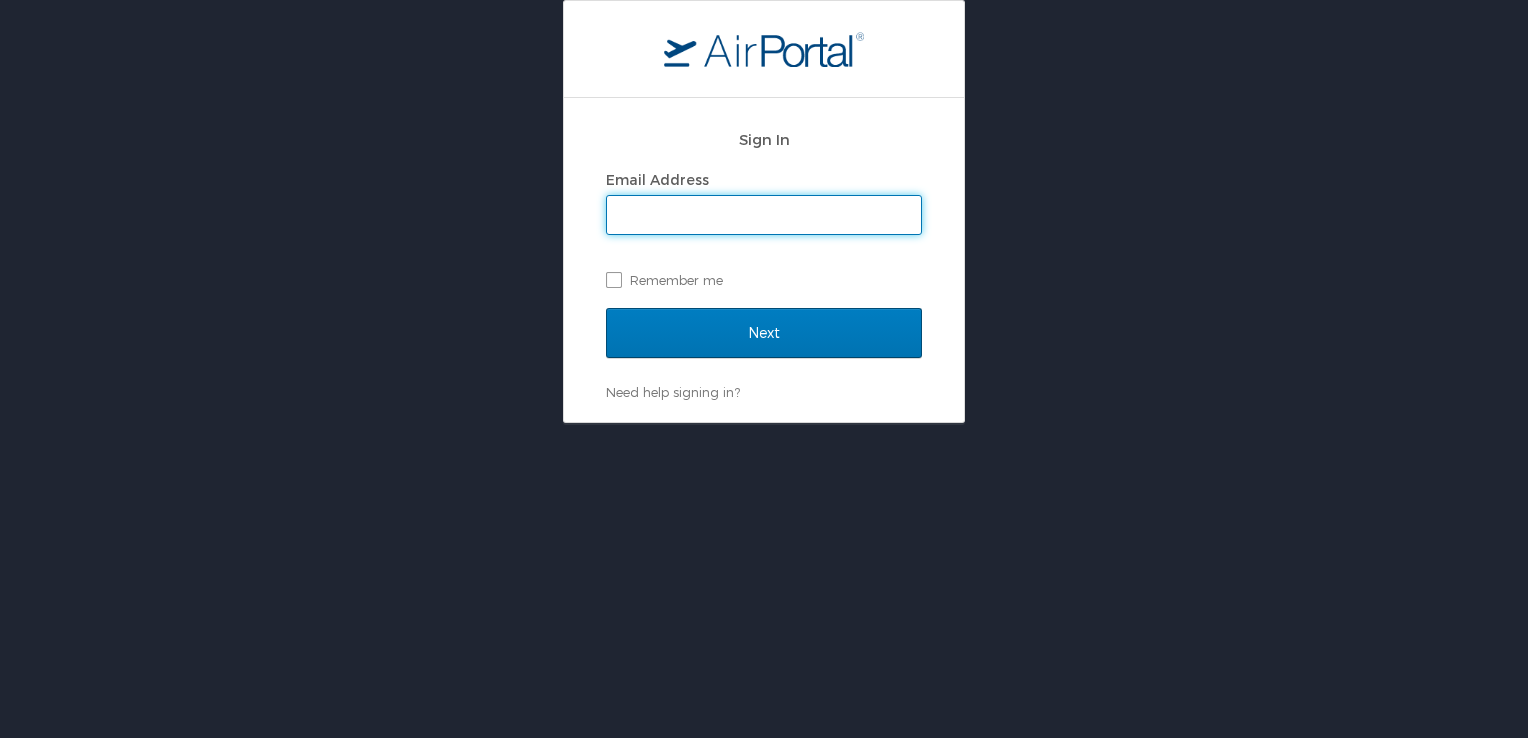 click on "Email Address" at bounding box center [764, 215] 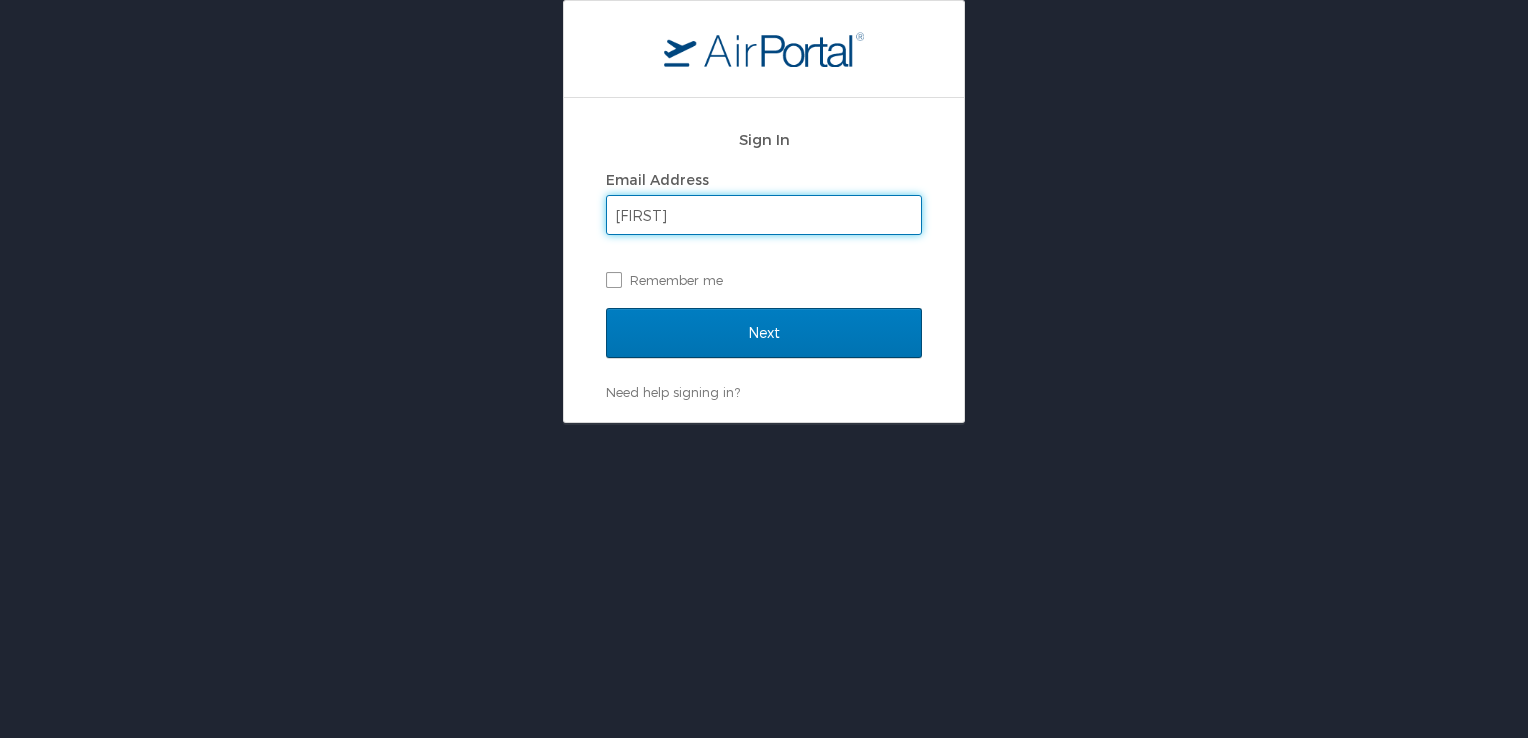 type on "[EMAIL]" 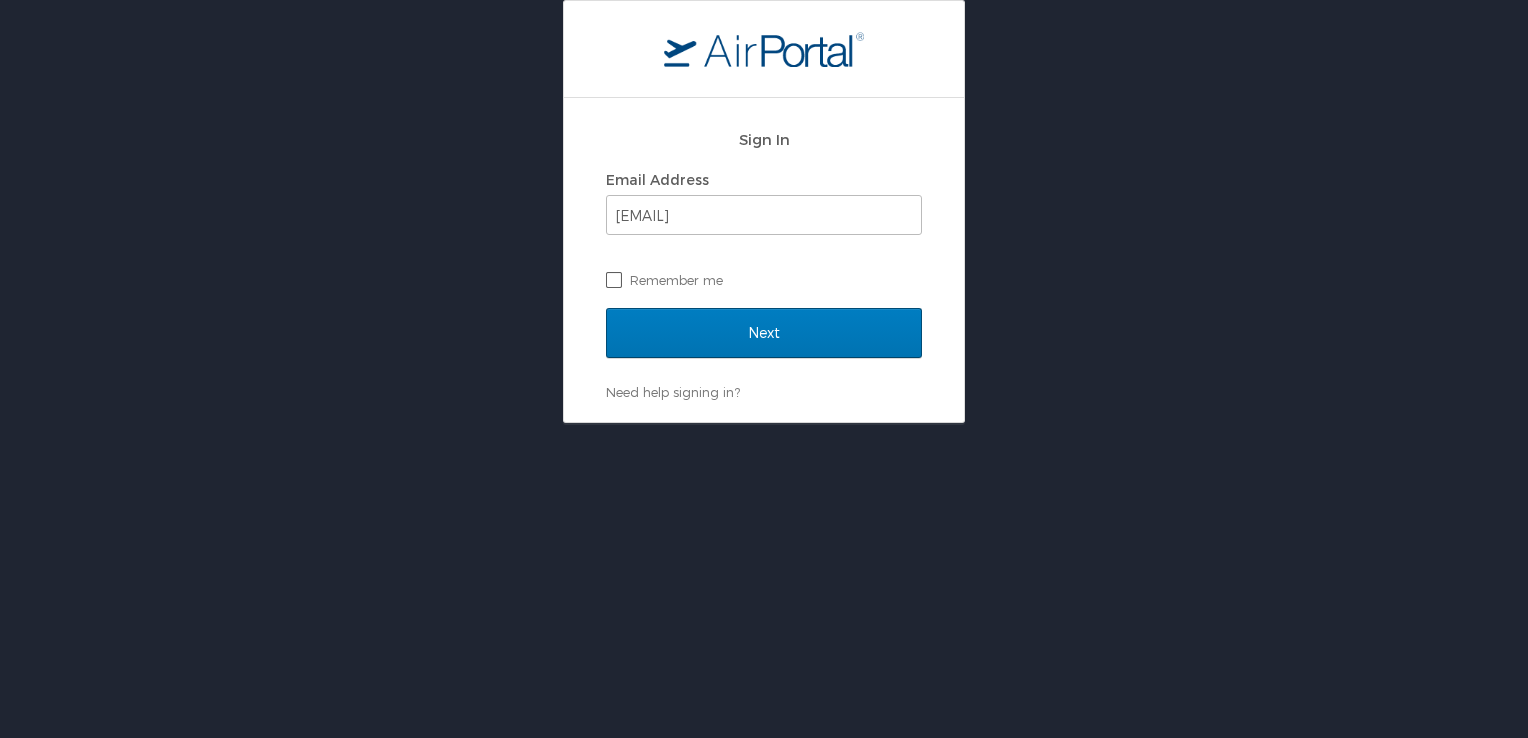 click on "Remember me" at bounding box center (764, 280) 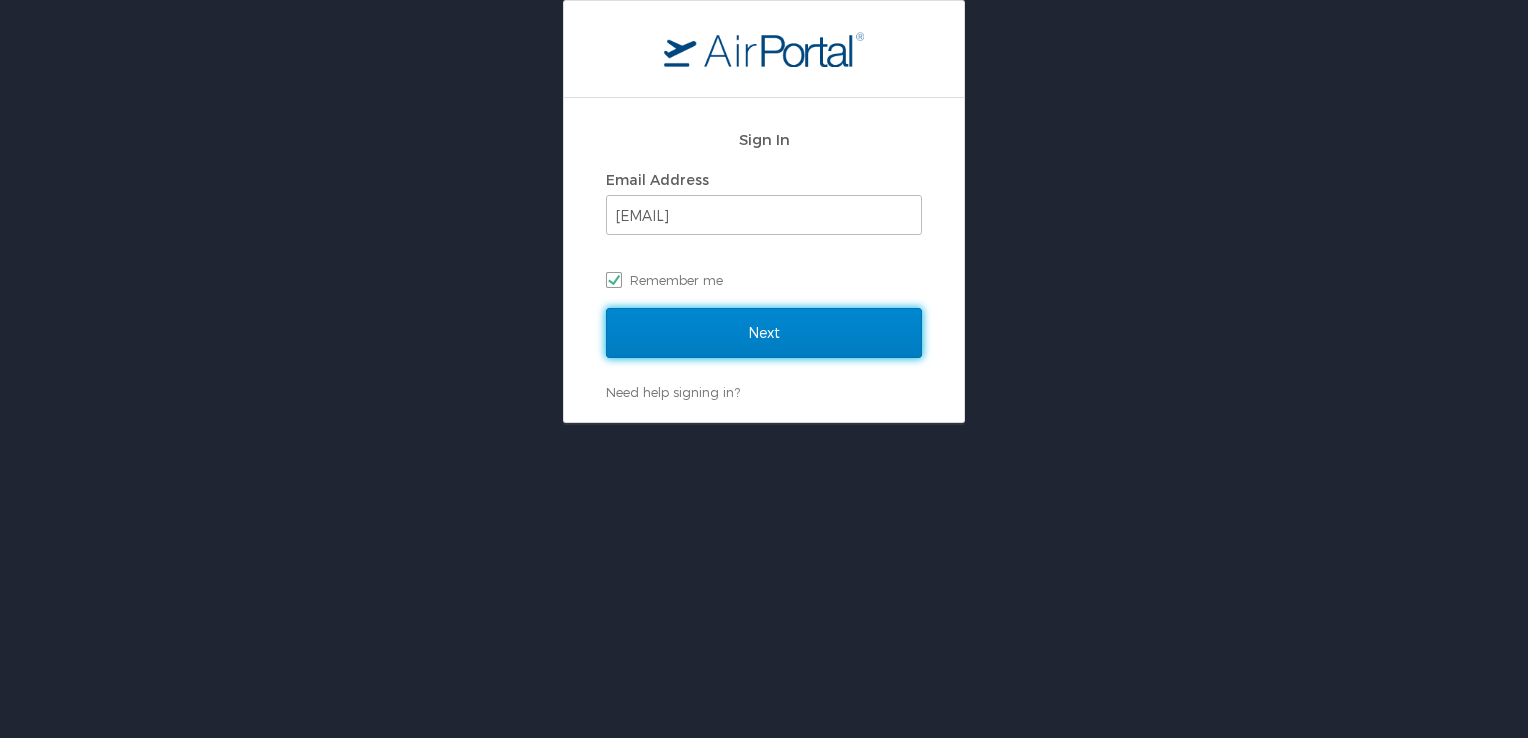 click on "Next" at bounding box center (764, 333) 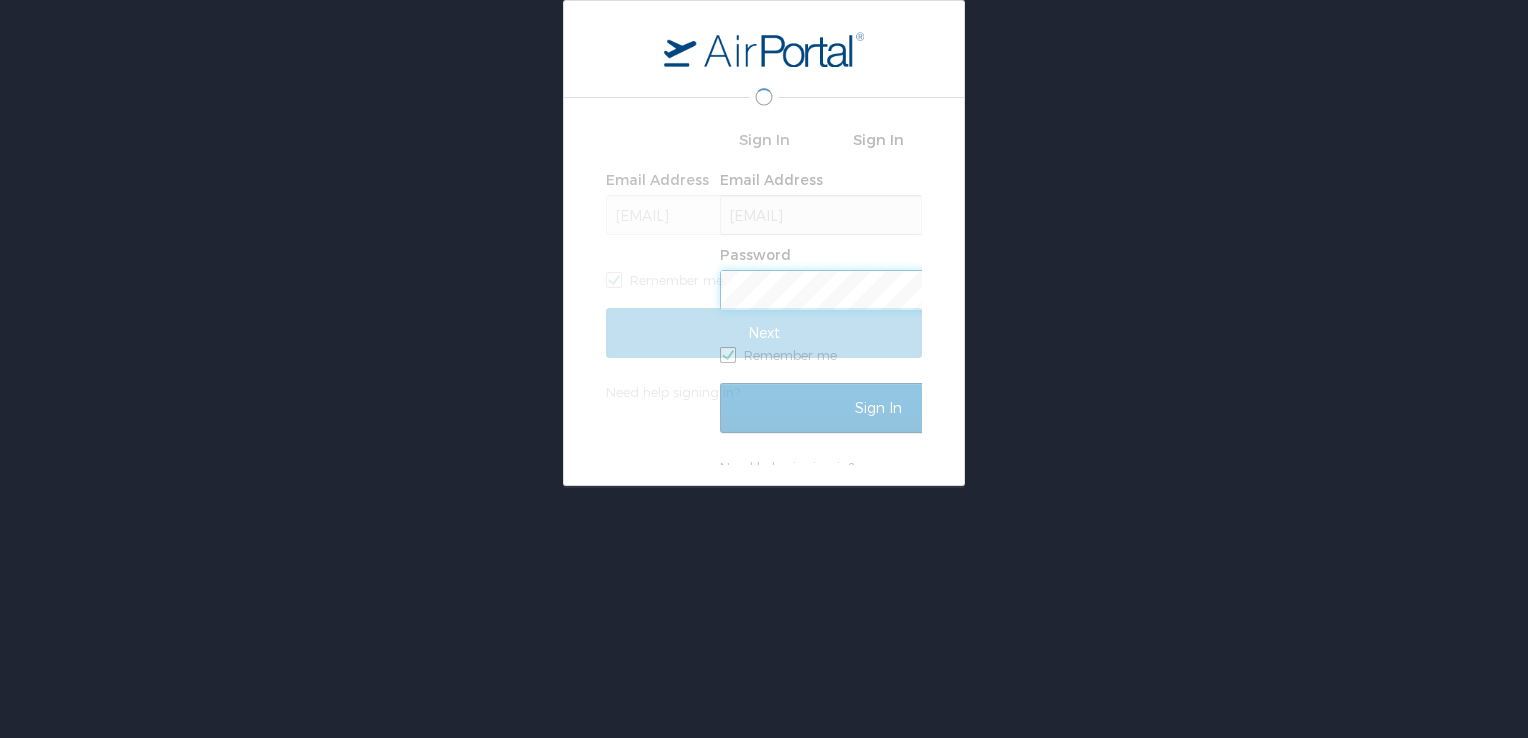 scroll, scrollTop: 0, scrollLeft: 0, axis: both 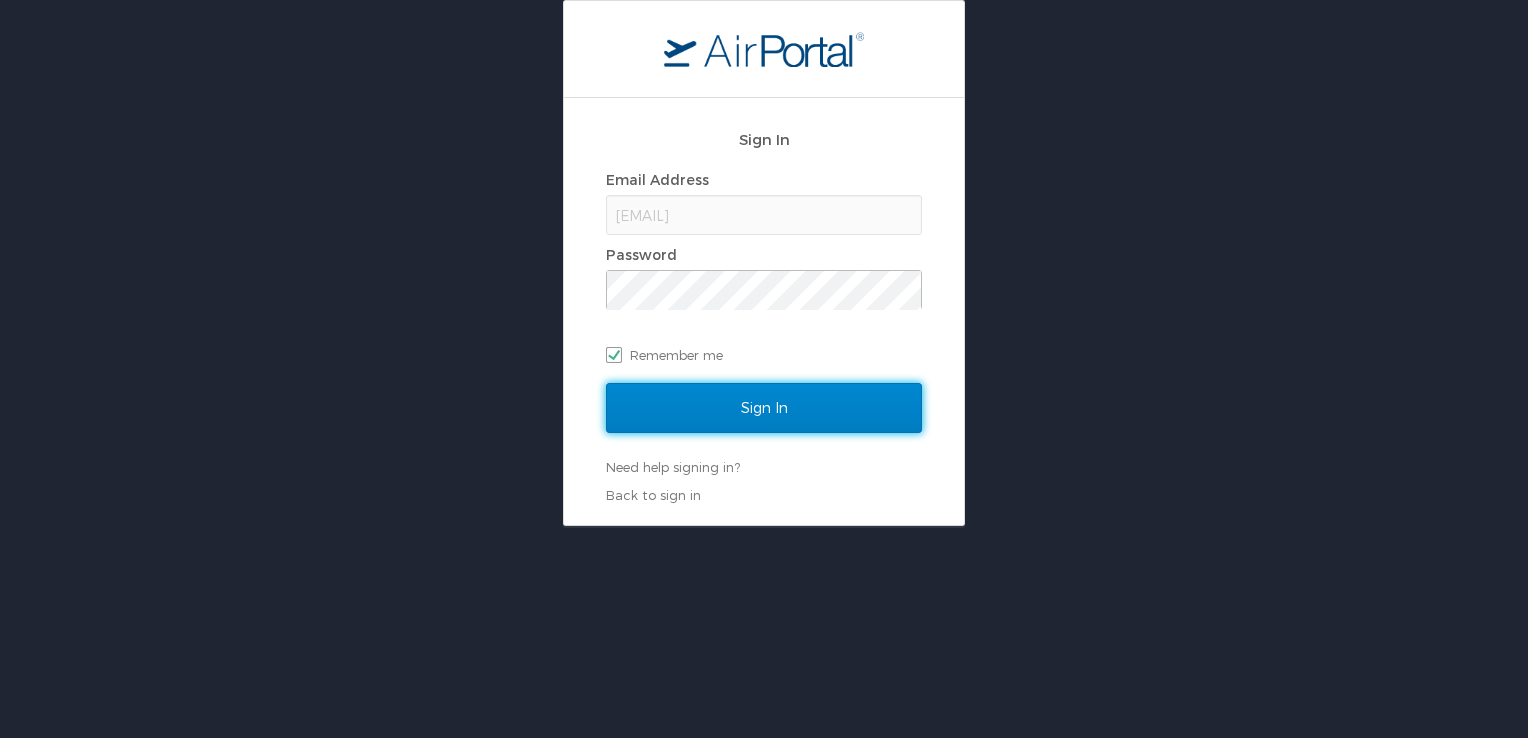 click on "Sign In" at bounding box center [764, 408] 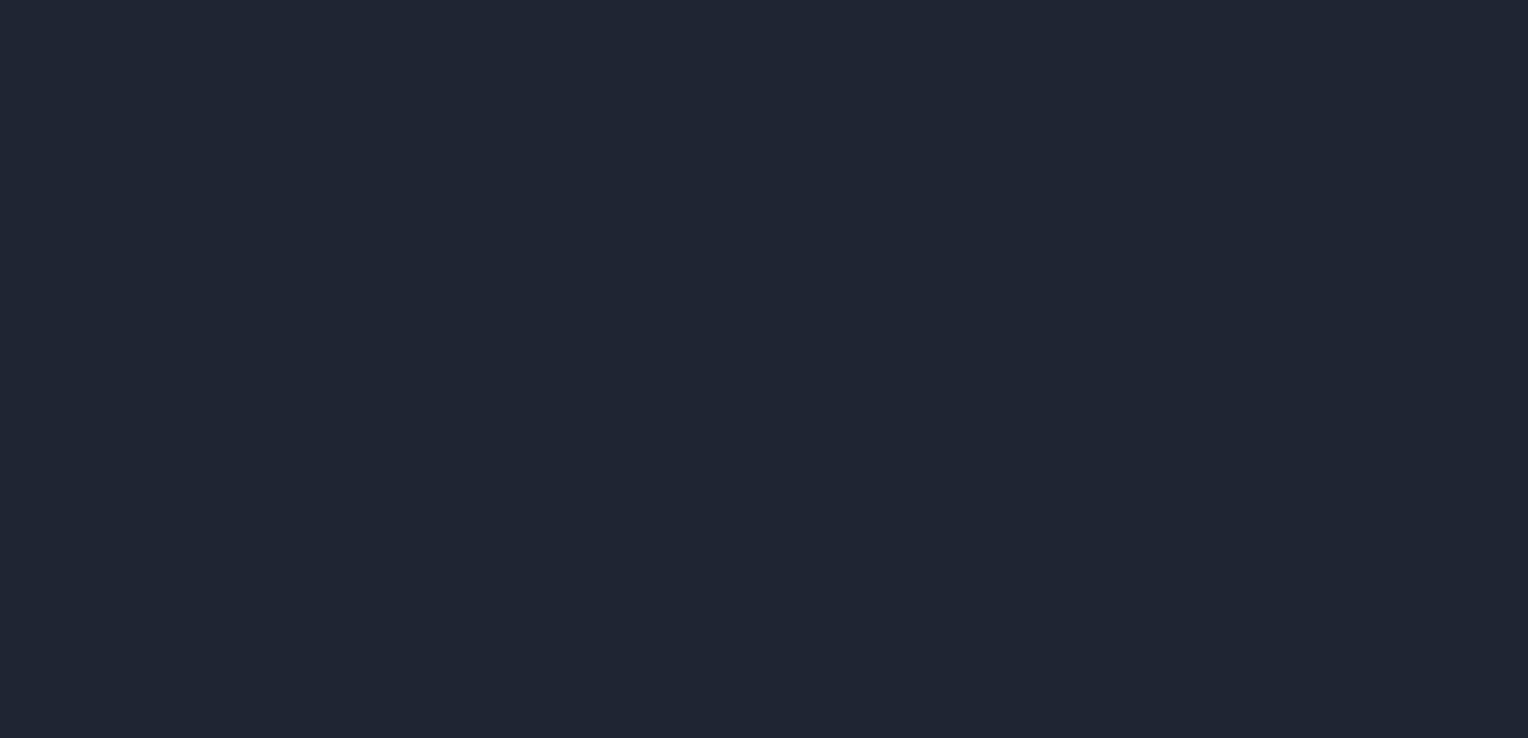 scroll, scrollTop: 0, scrollLeft: 0, axis: both 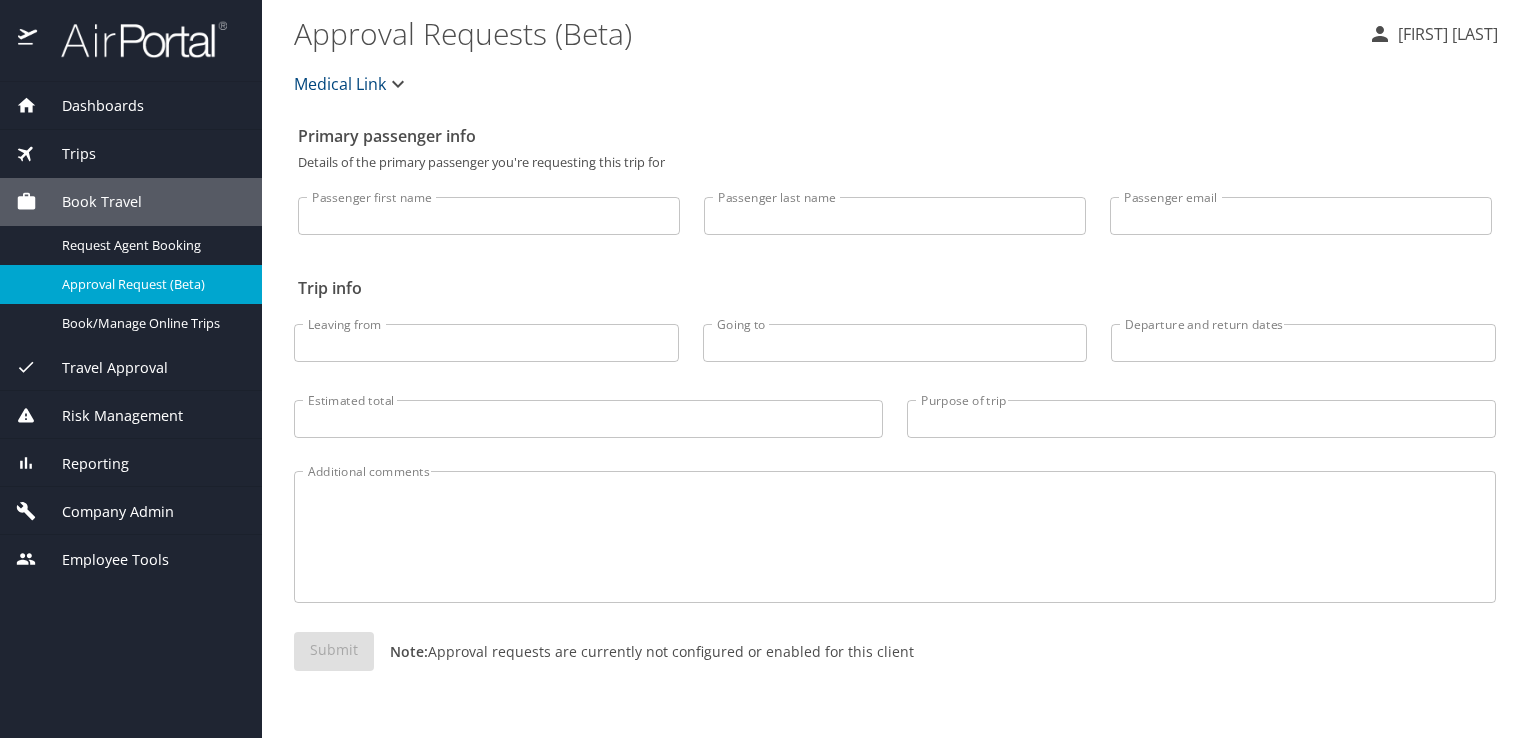 click on "Trips" at bounding box center (131, 154) 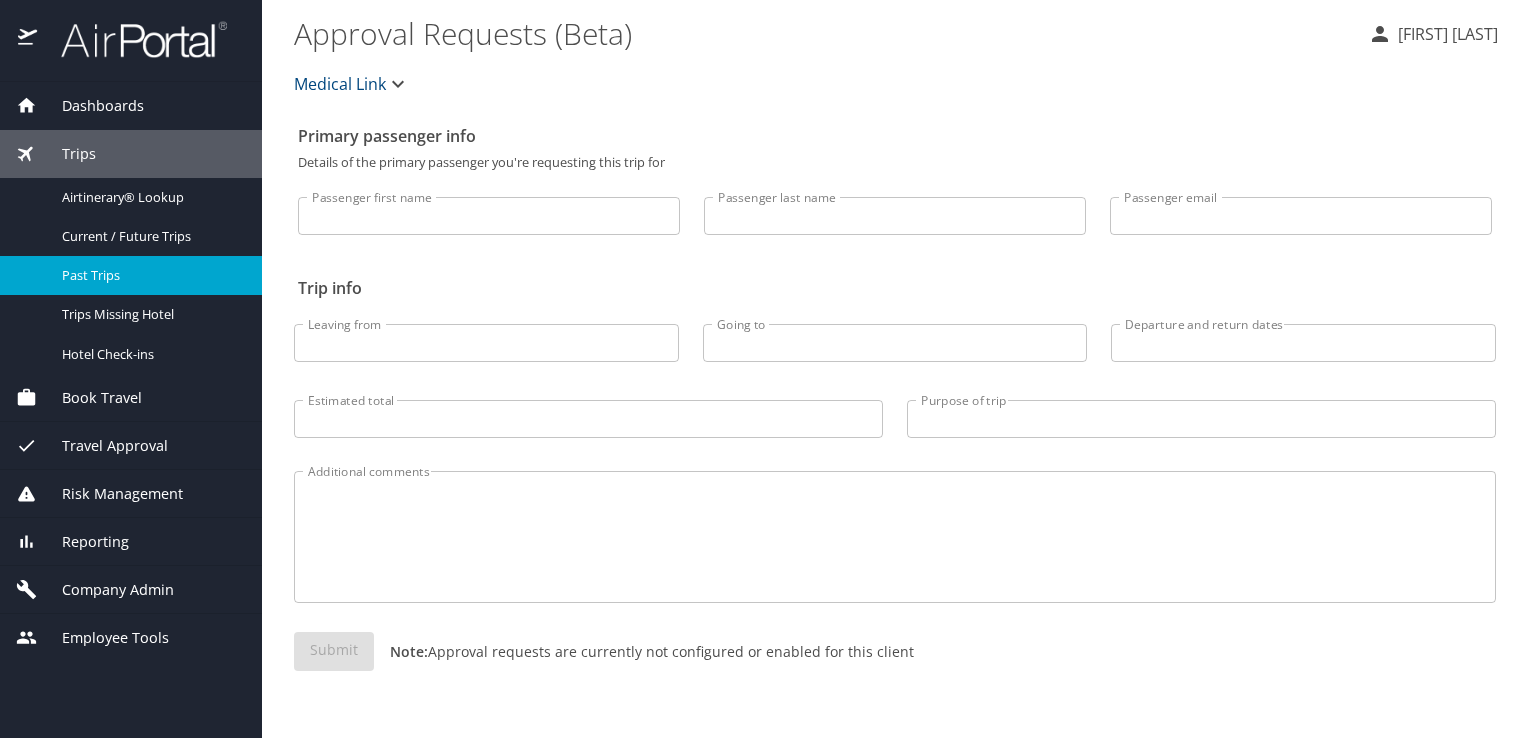 click on "Past Trips" at bounding box center [150, 275] 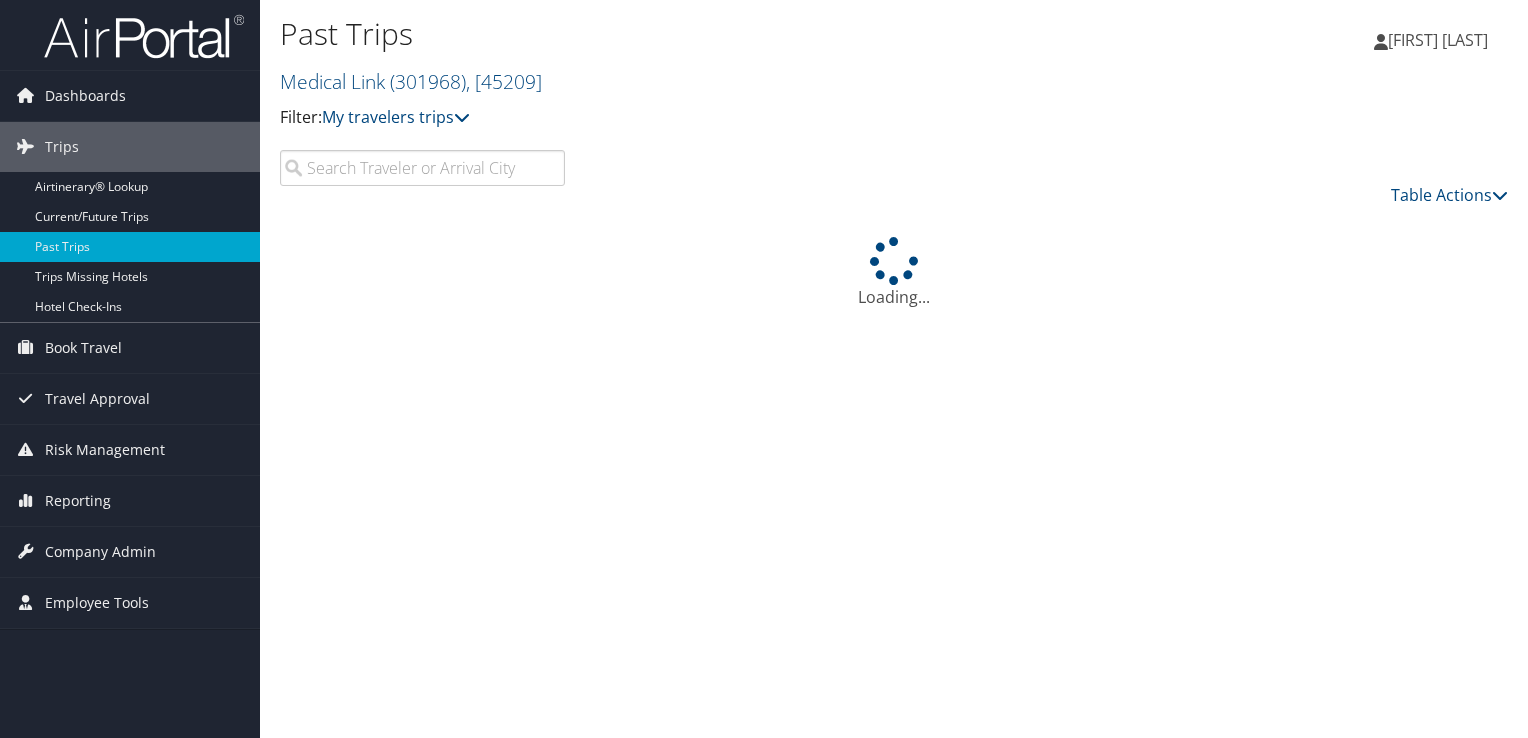 scroll, scrollTop: 0, scrollLeft: 0, axis: both 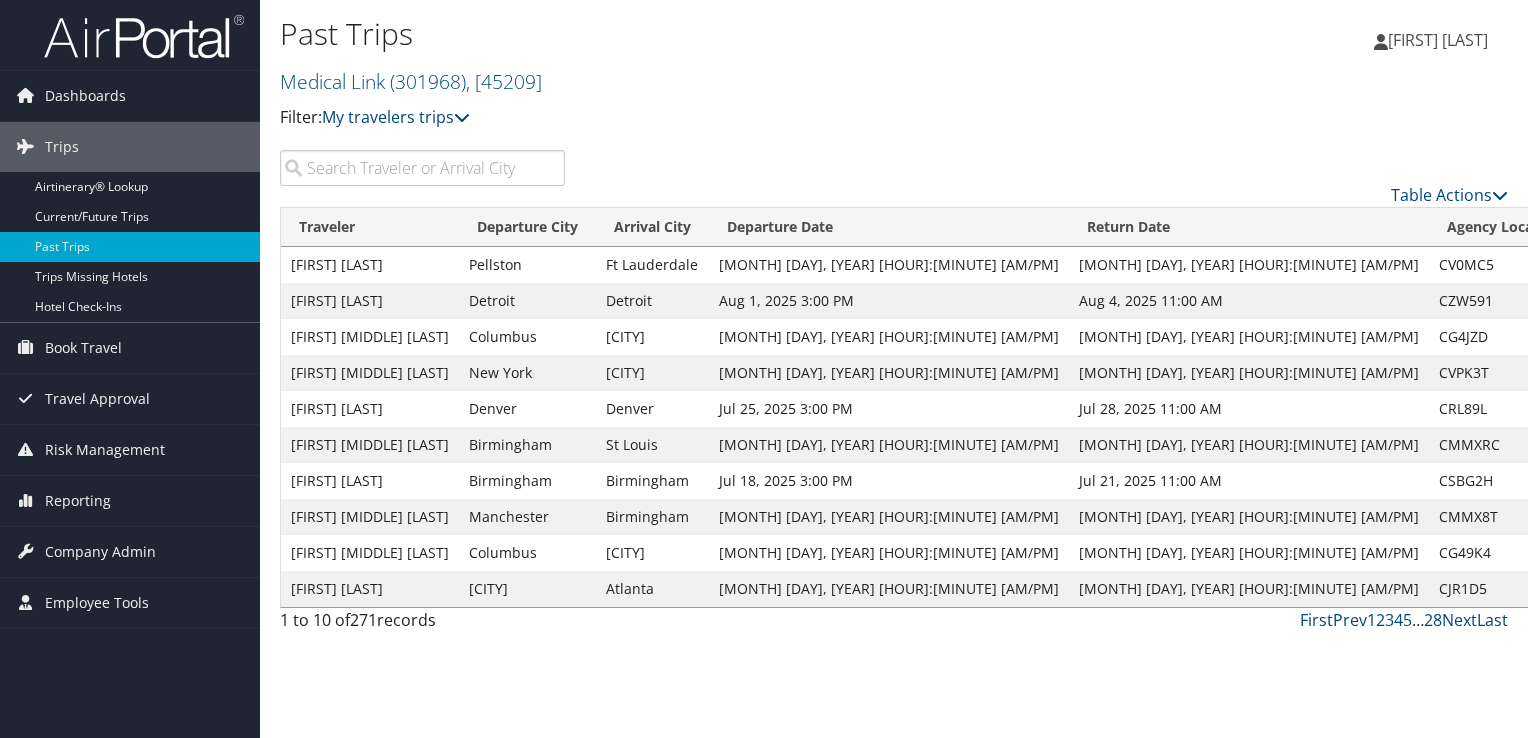 click on "View" at bounding box center (1597, 336) 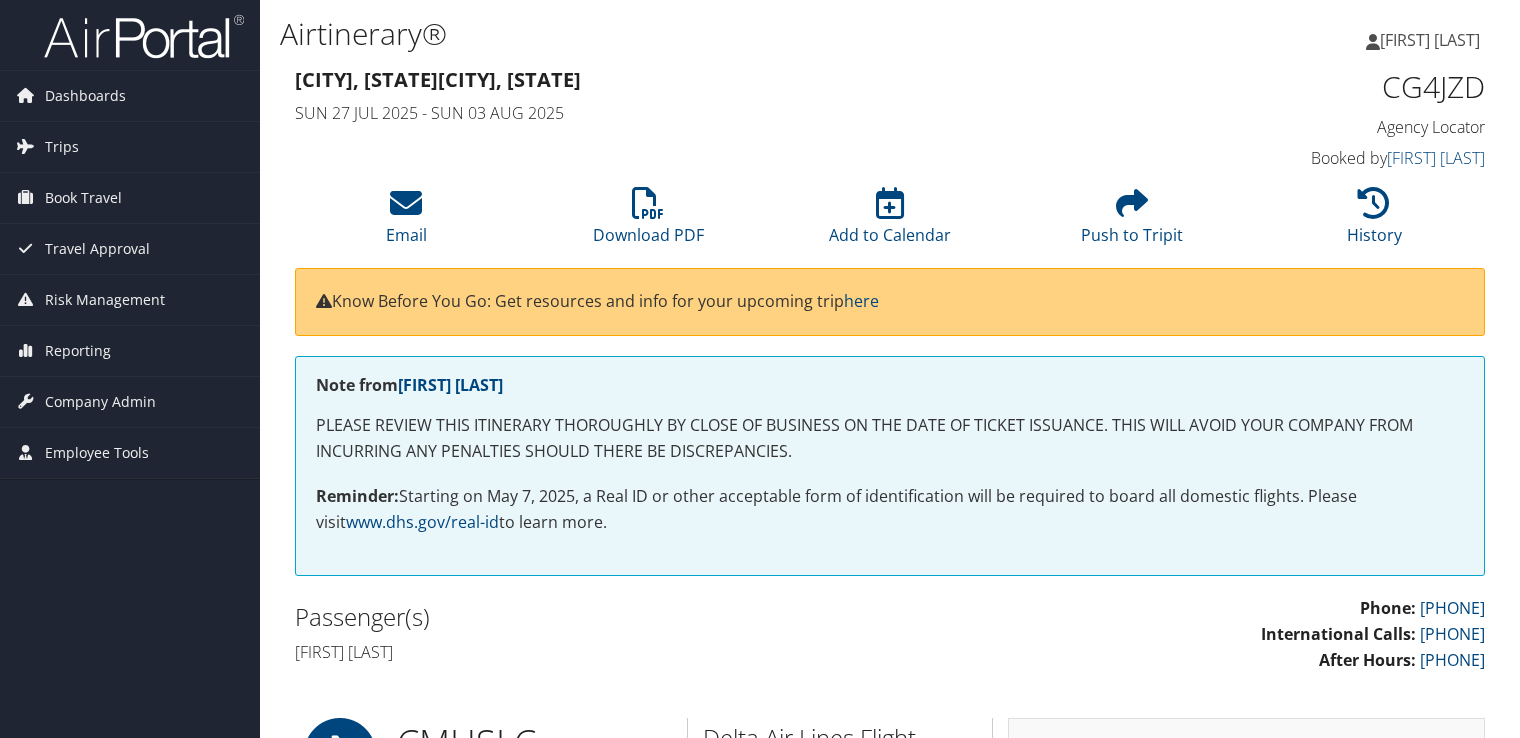 scroll, scrollTop: 0, scrollLeft: 0, axis: both 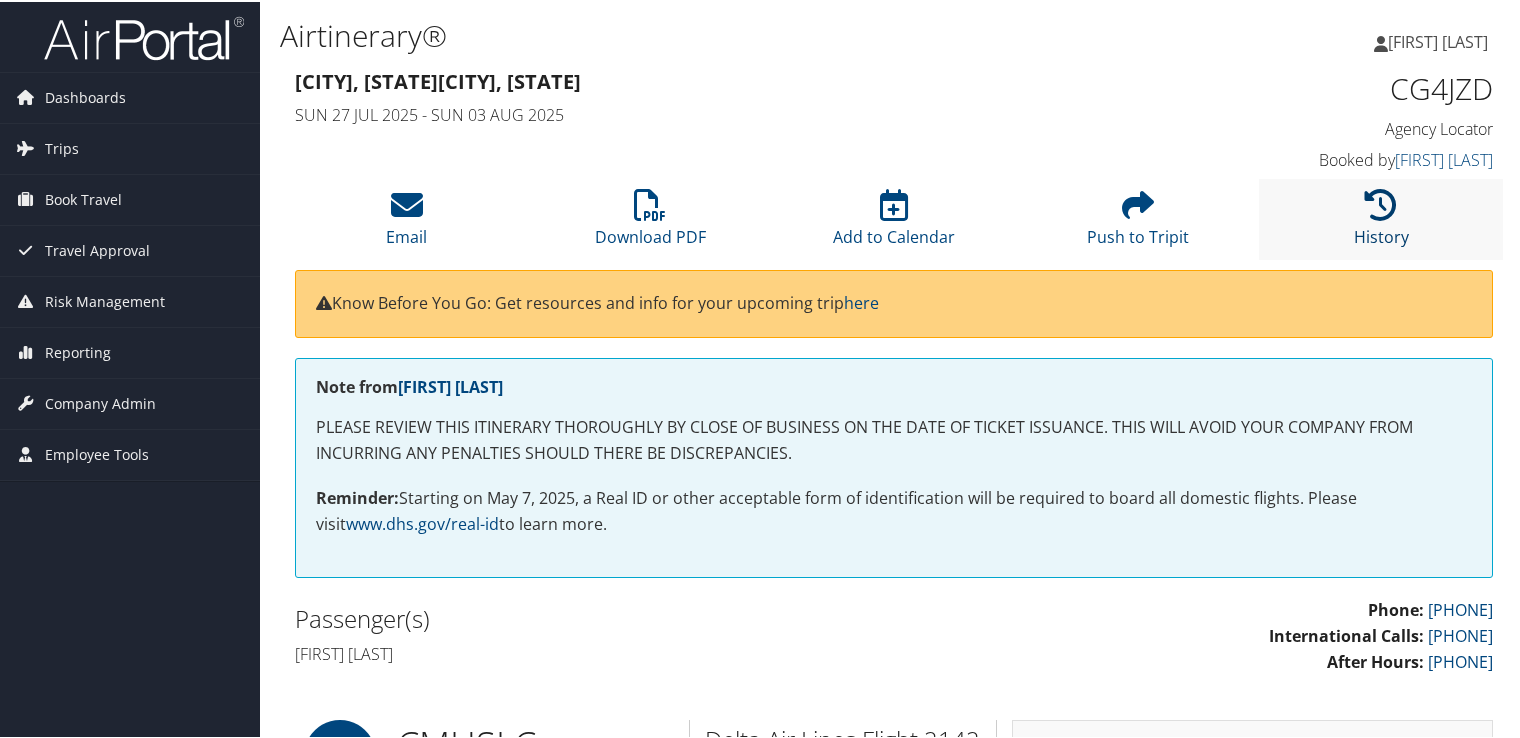 click at bounding box center (1381, 203) 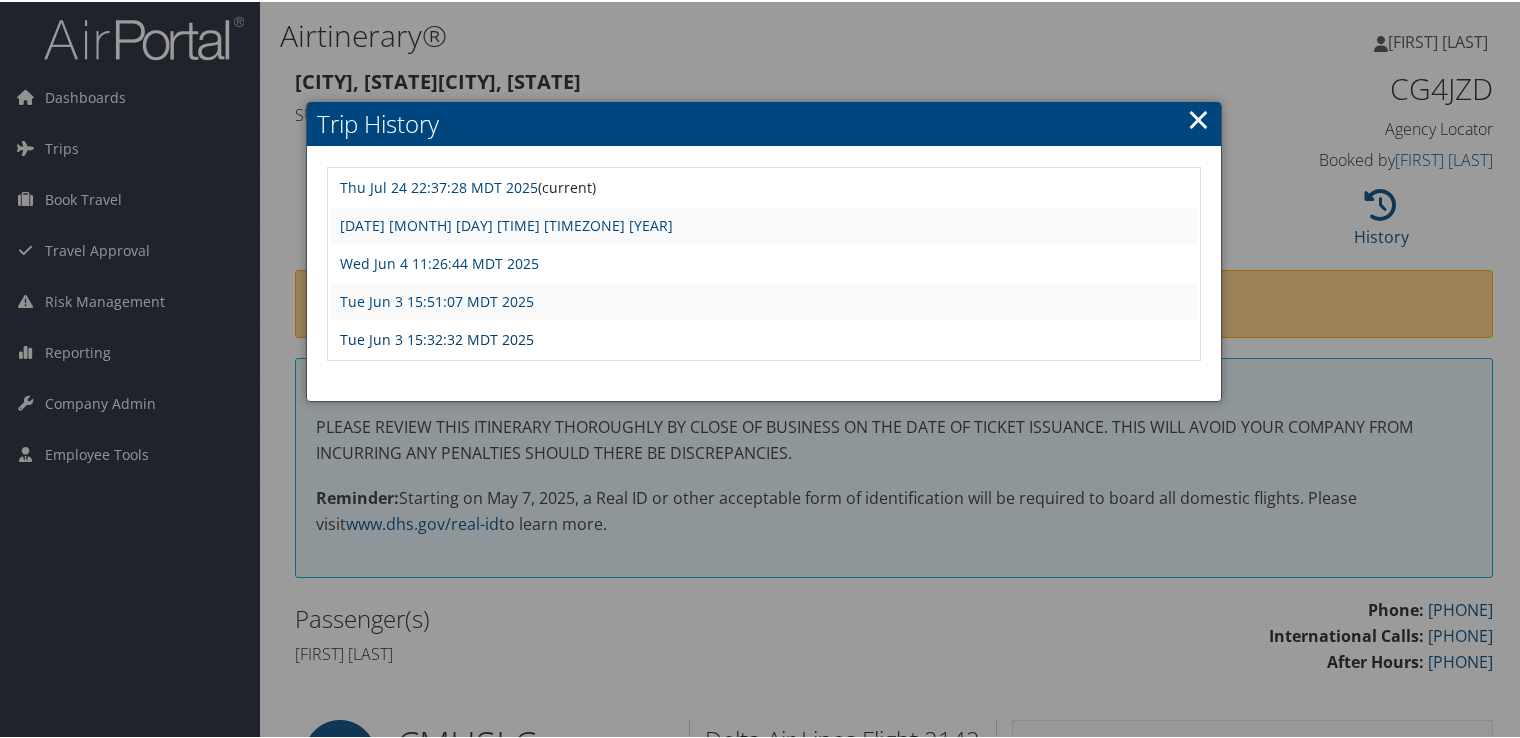 click on "Tue Jun 3 15:32:32 MDT 2025" at bounding box center [437, 337] 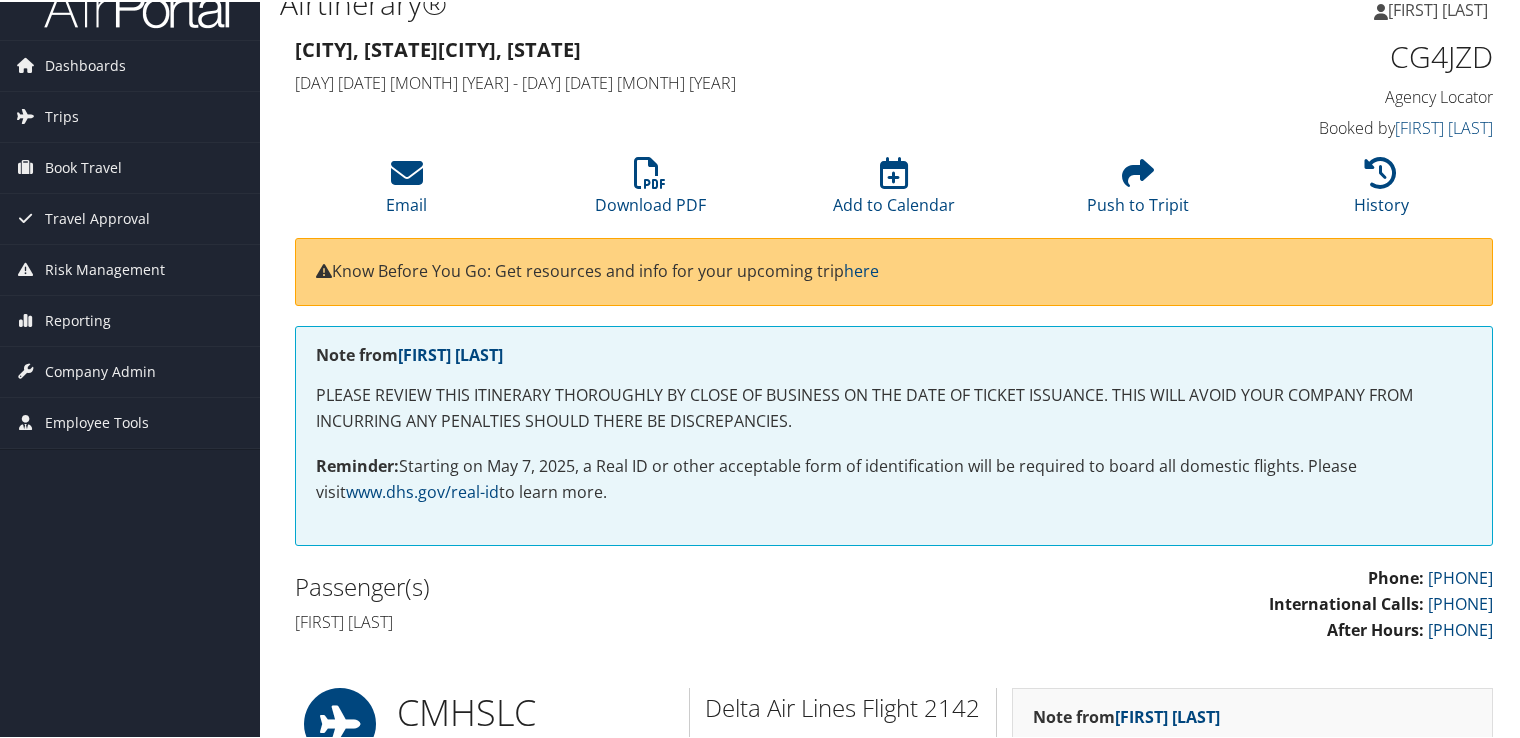 scroll, scrollTop: 18, scrollLeft: 0, axis: vertical 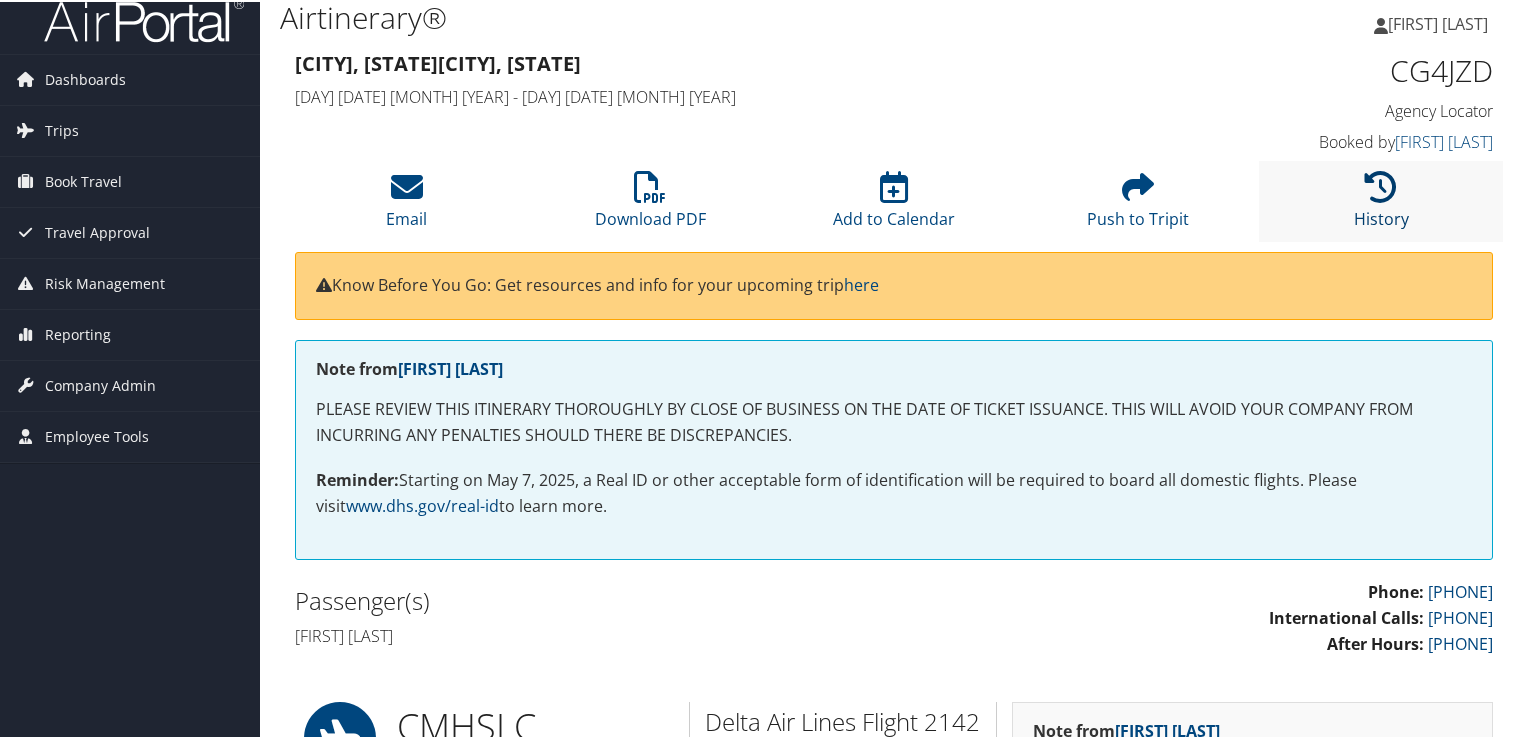 click at bounding box center (1381, 185) 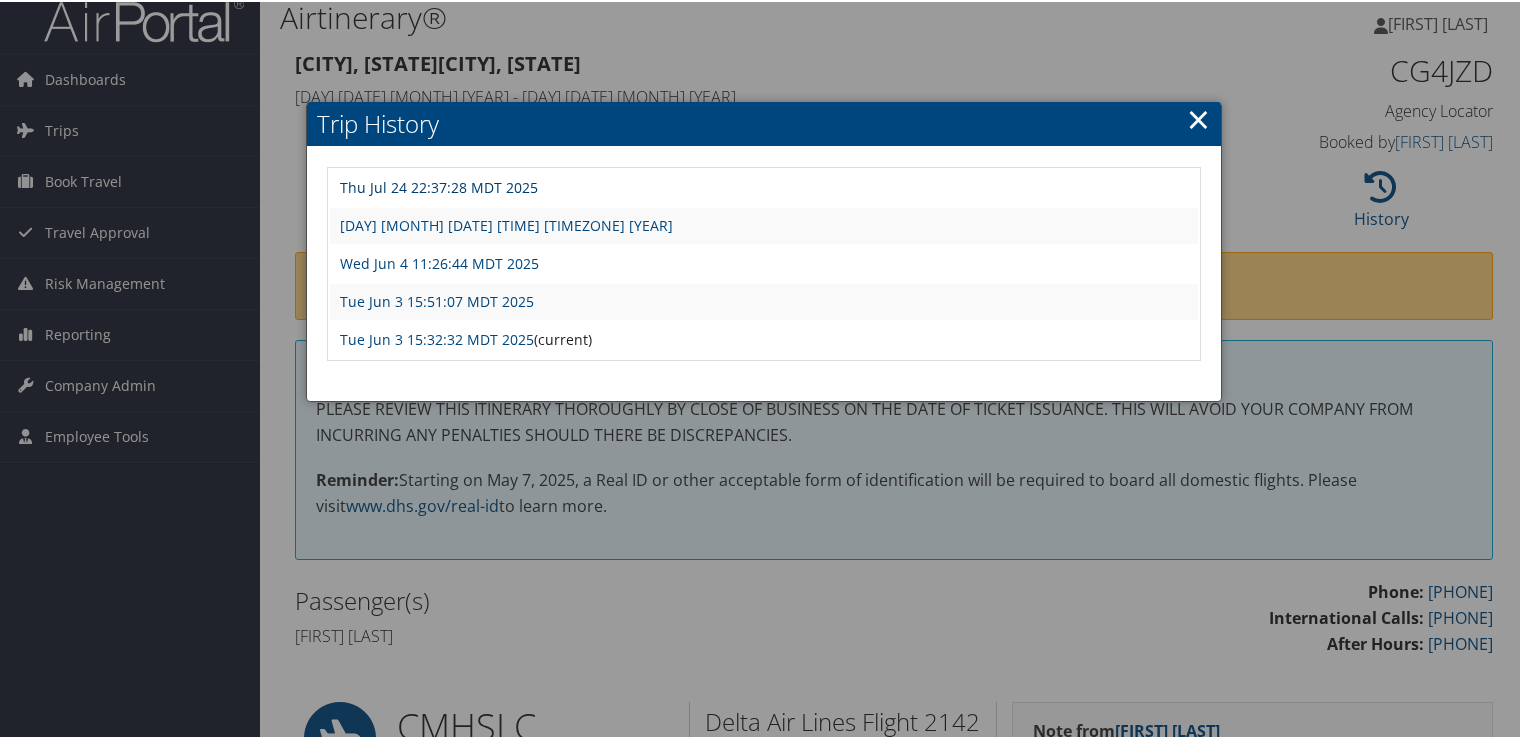 click on "Thu Jul 24 22:37:28 MDT 2025" at bounding box center (439, 185) 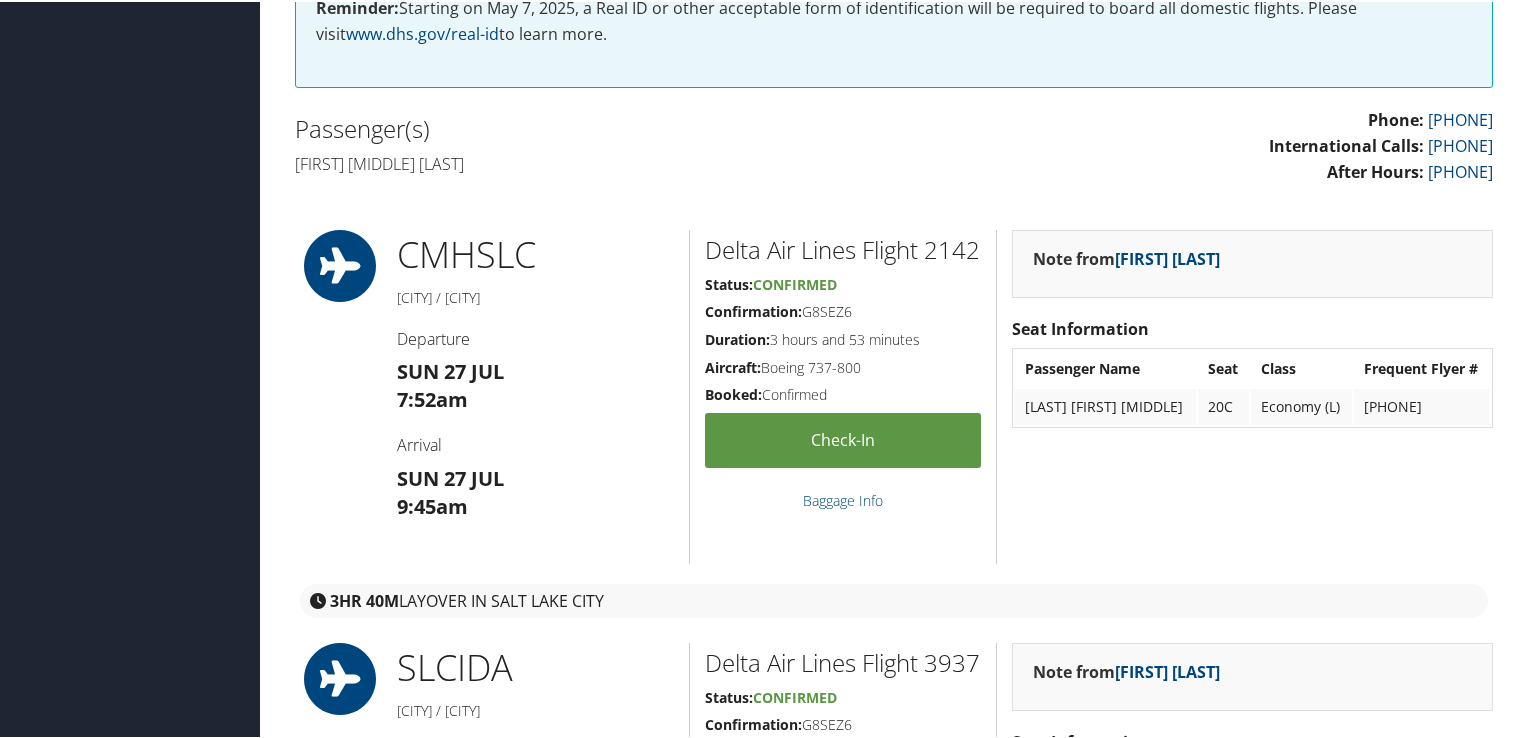 scroll, scrollTop: 0, scrollLeft: 0, axis: both 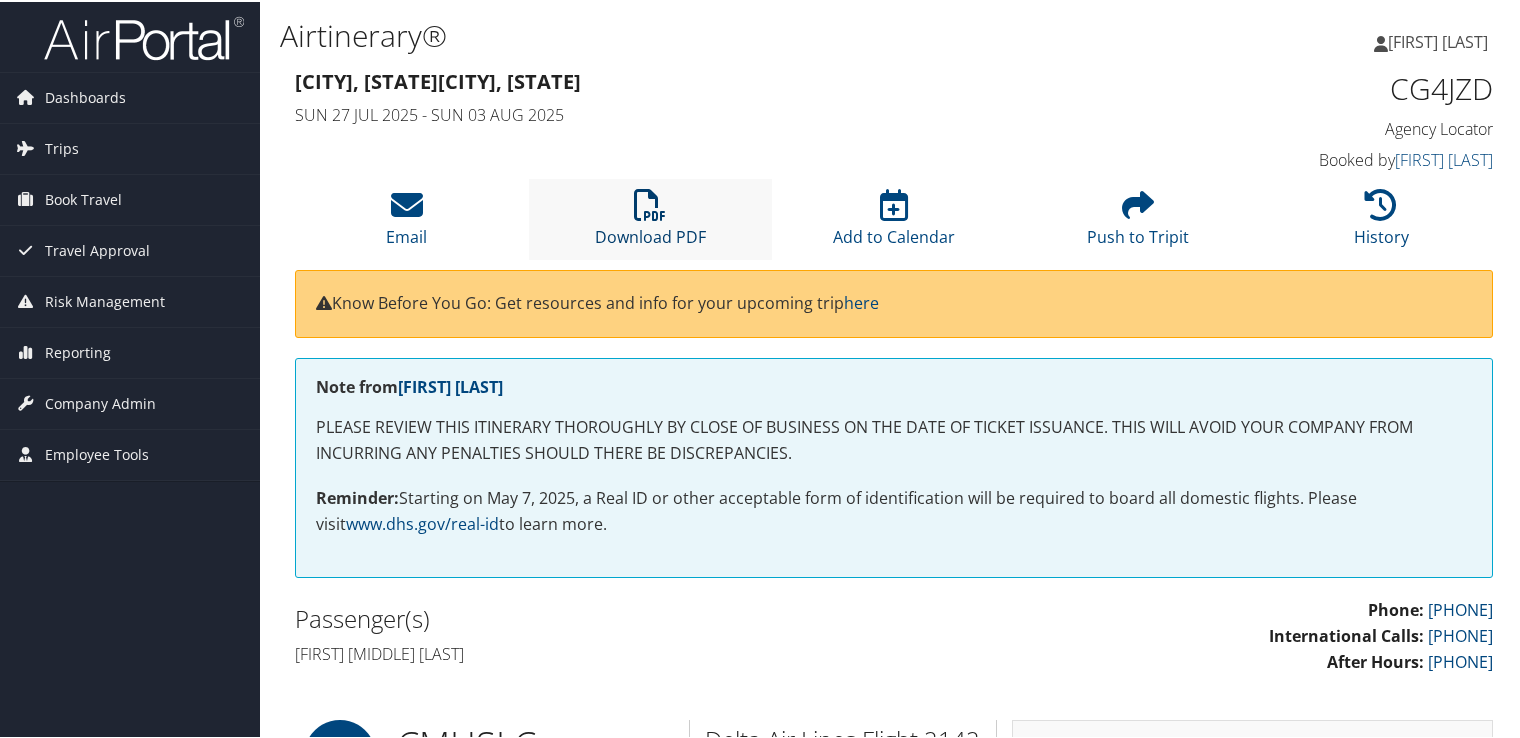 click at bounding box center [650, 203] 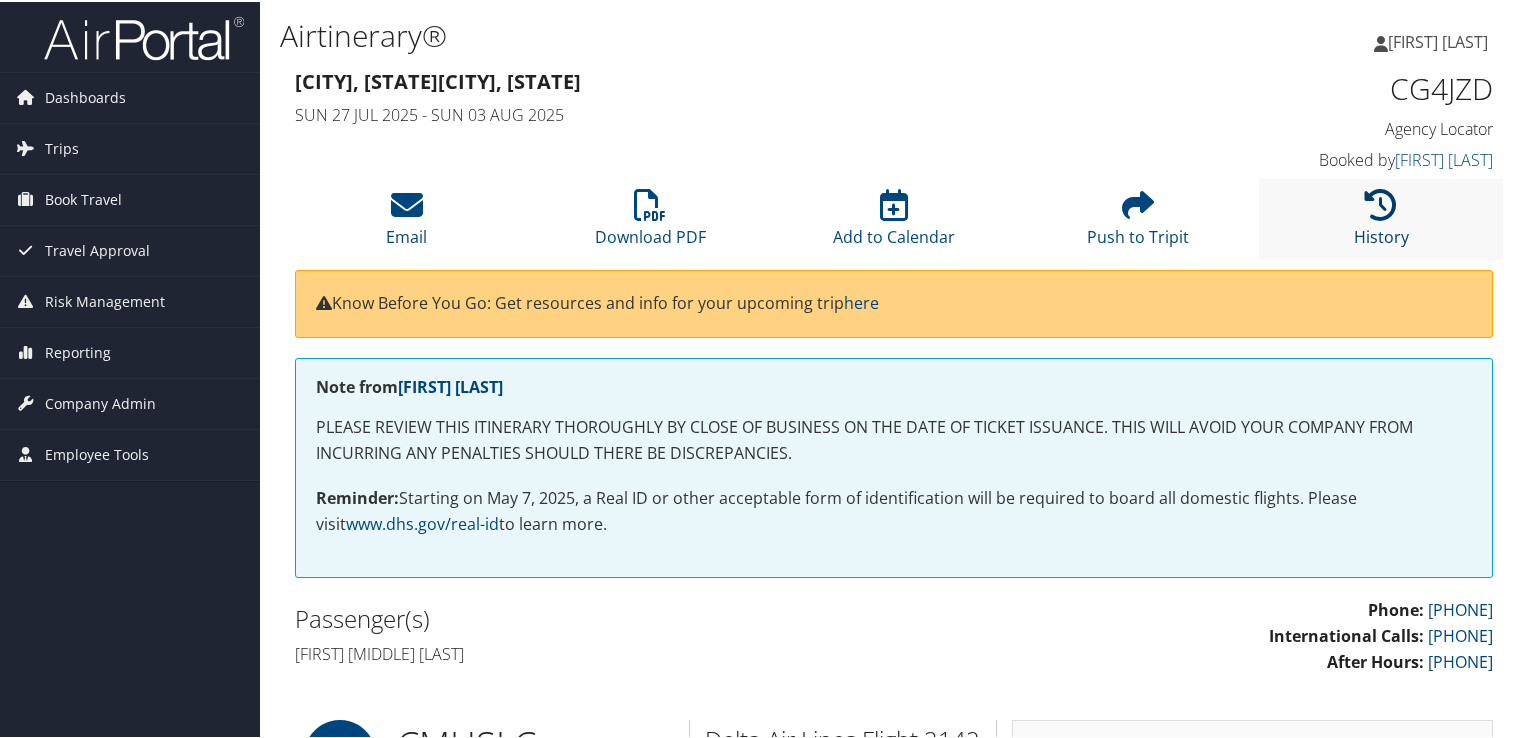 click at bounding box center [1381, 203] 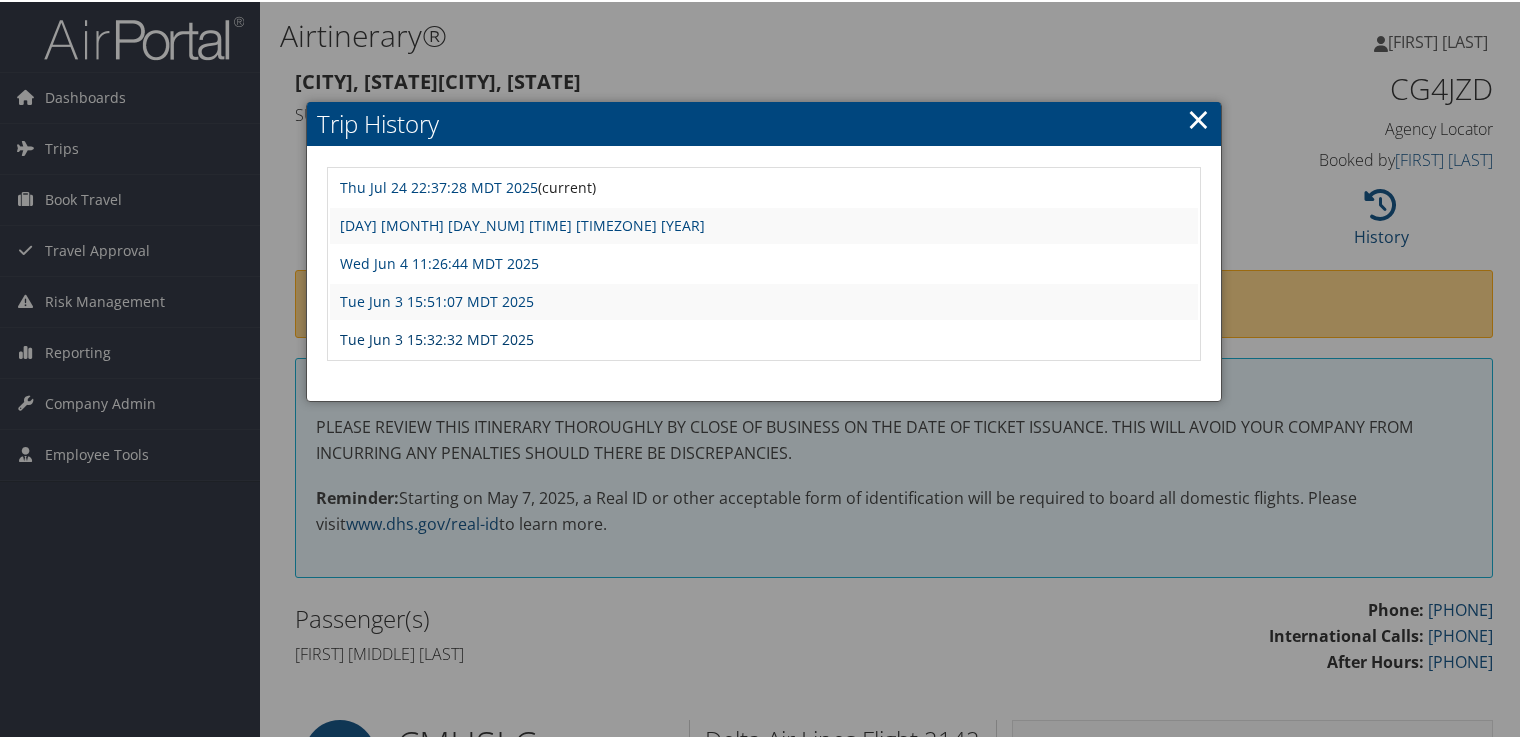 click on "Tue Jun 3 15:32:32 MDT 2025" at bounding box center (437, 337) 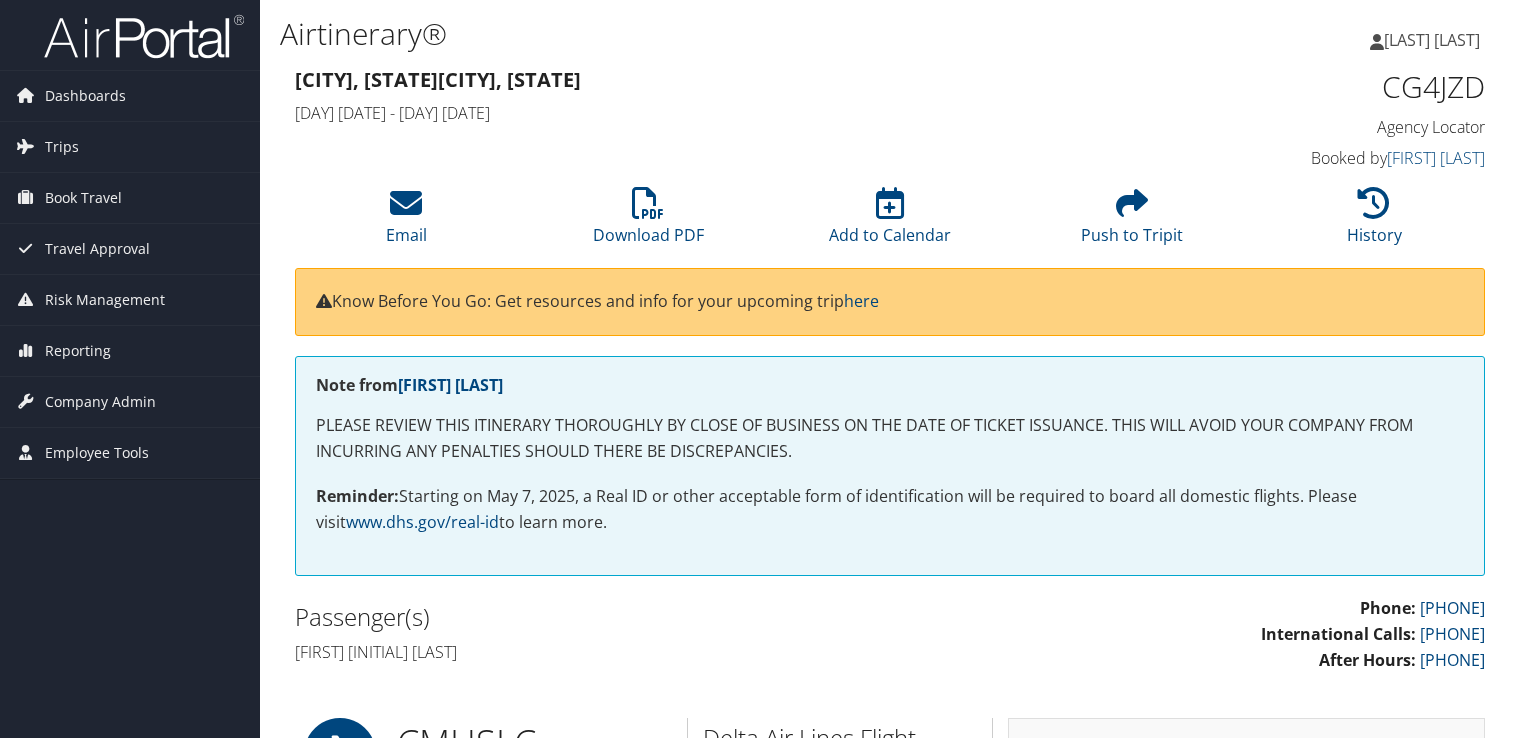 scroll, scrollTop: 0, scrollLeft: 0, axis: both 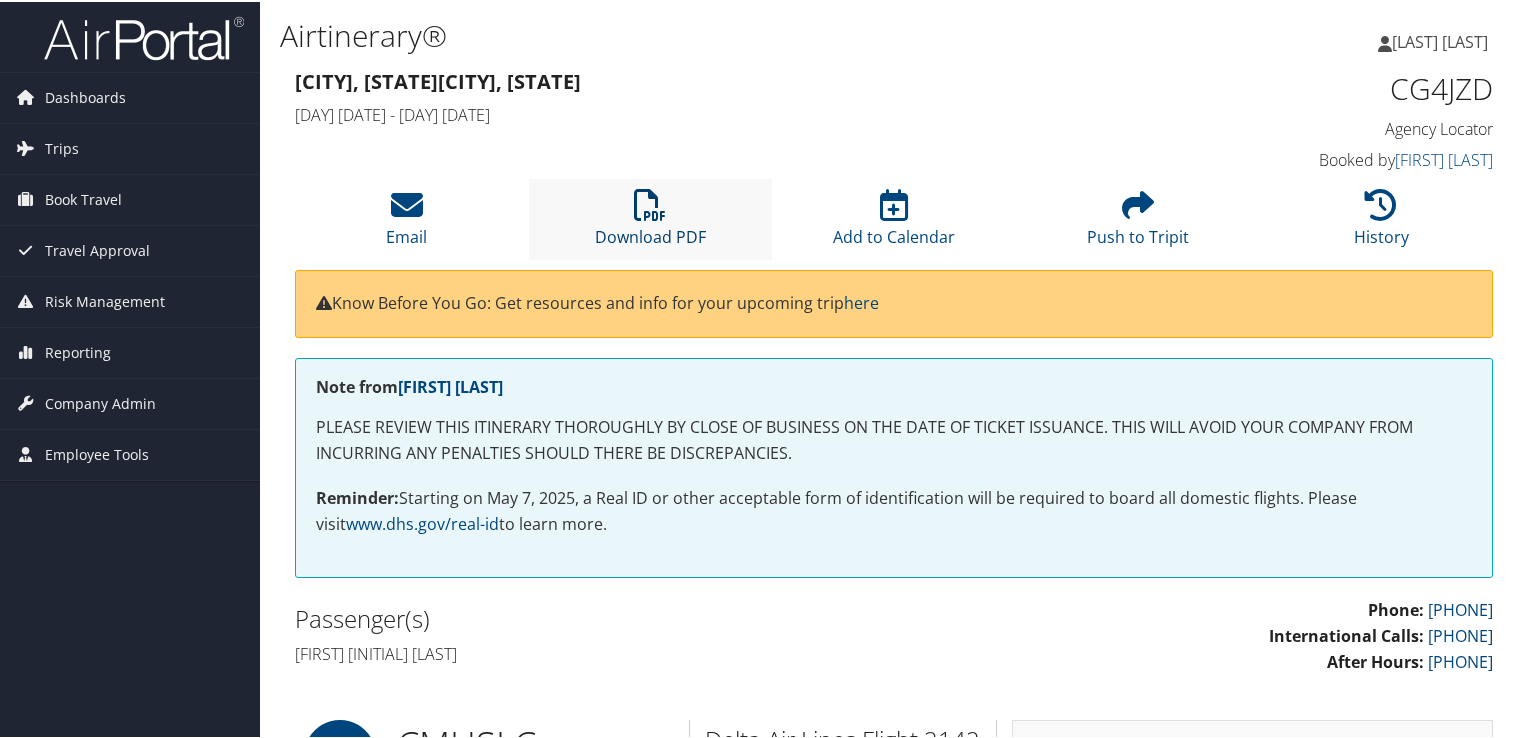 click at bounding box center [650, 203] 